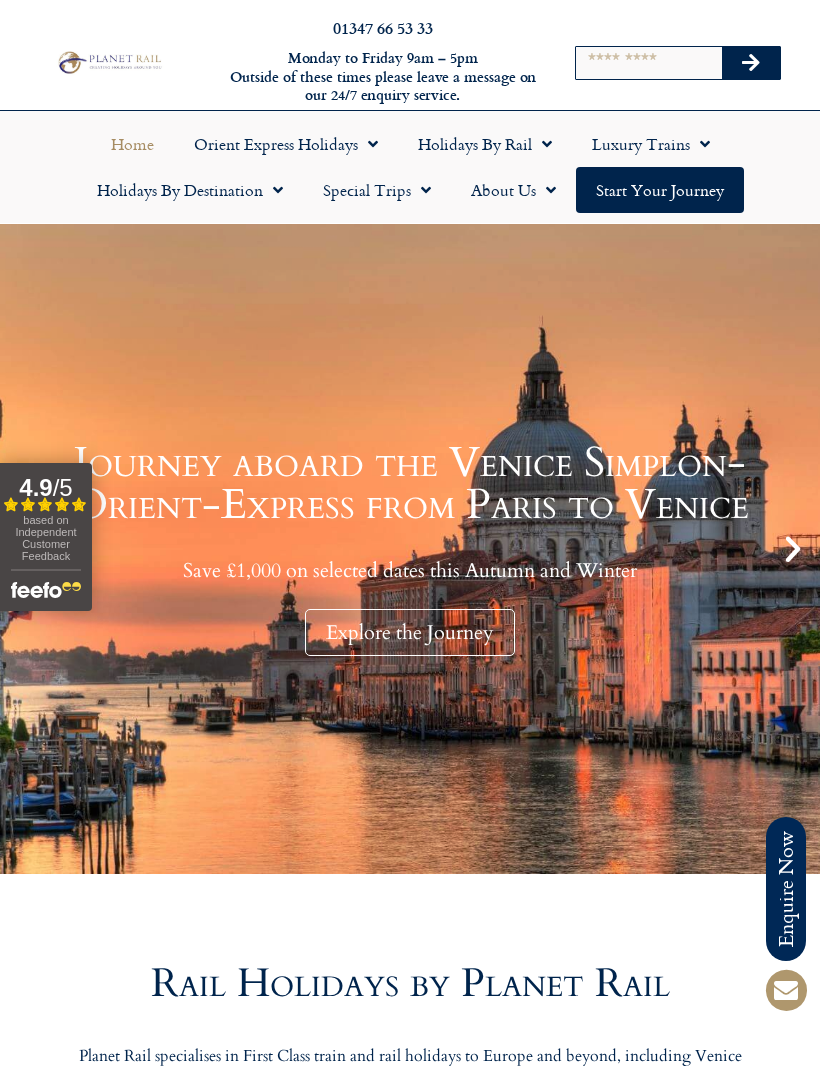 scroll, scrollTop: 0, scrollLeft: 0, axis: both 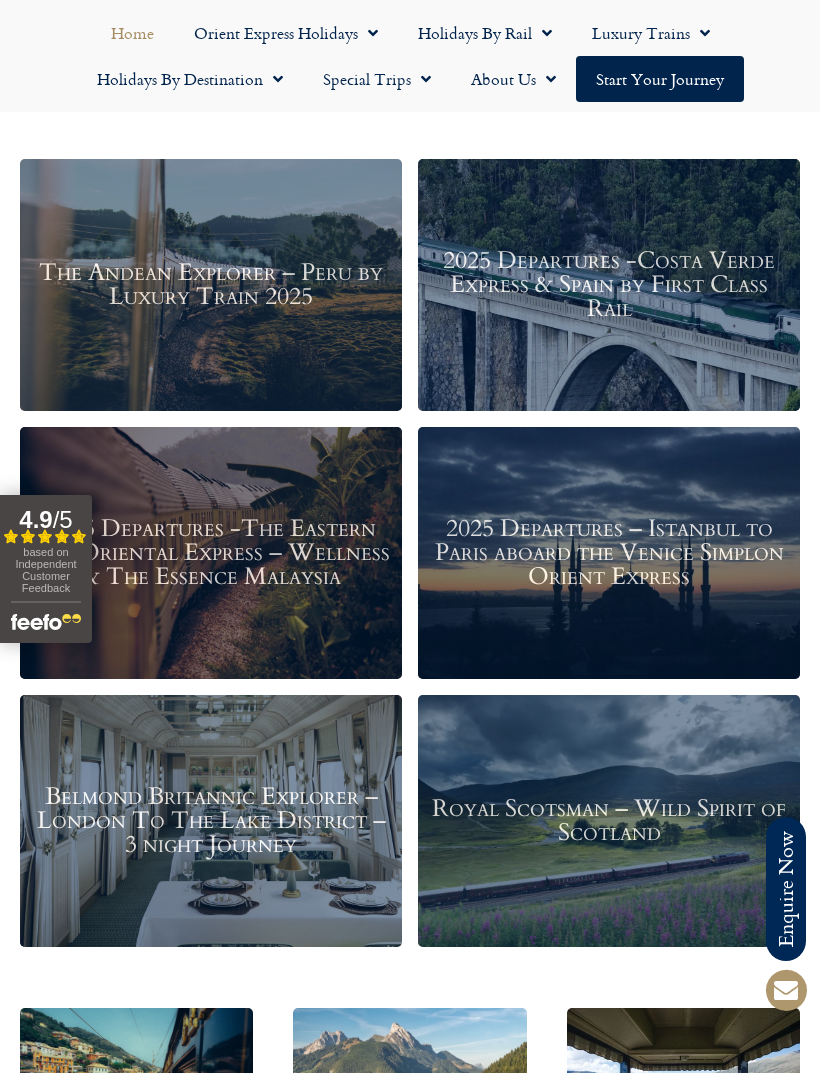 click on "Belmond Britannic Explorer – London To The Lake District – 3 night Journey" at bounding box center [211, 822] 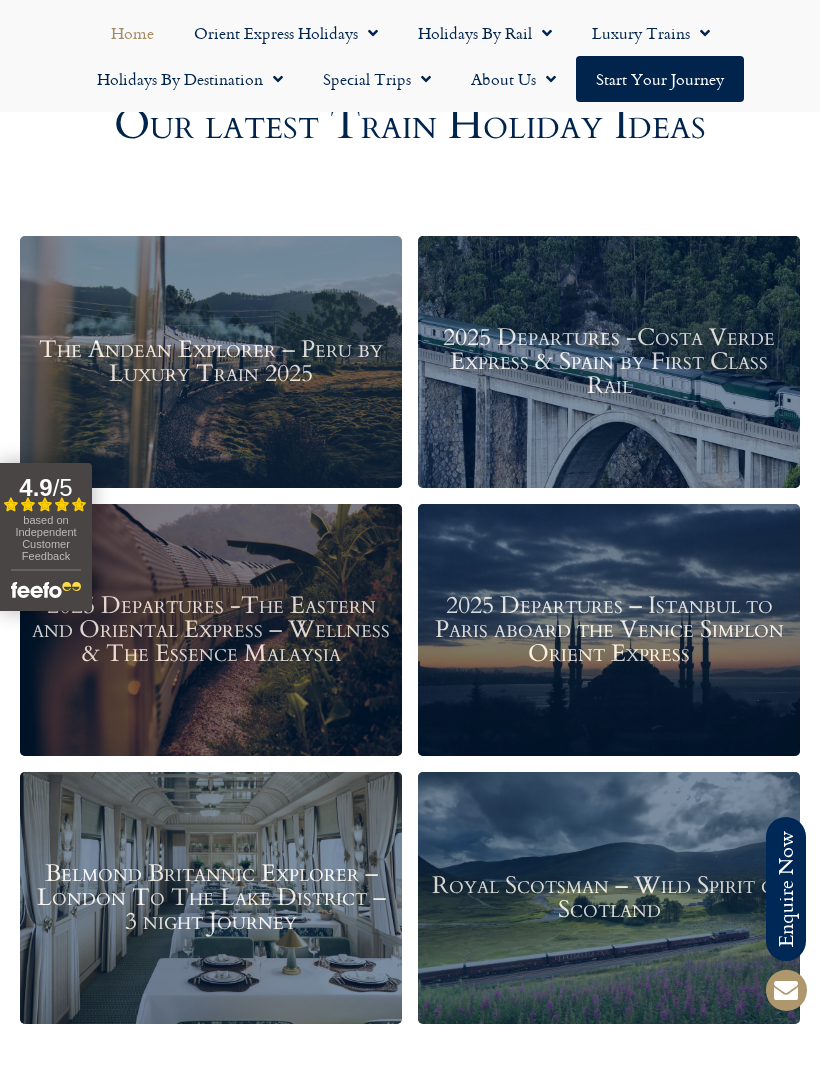 scroll, scrollTop: 2164, scrollLeft: 0, axis: vertical 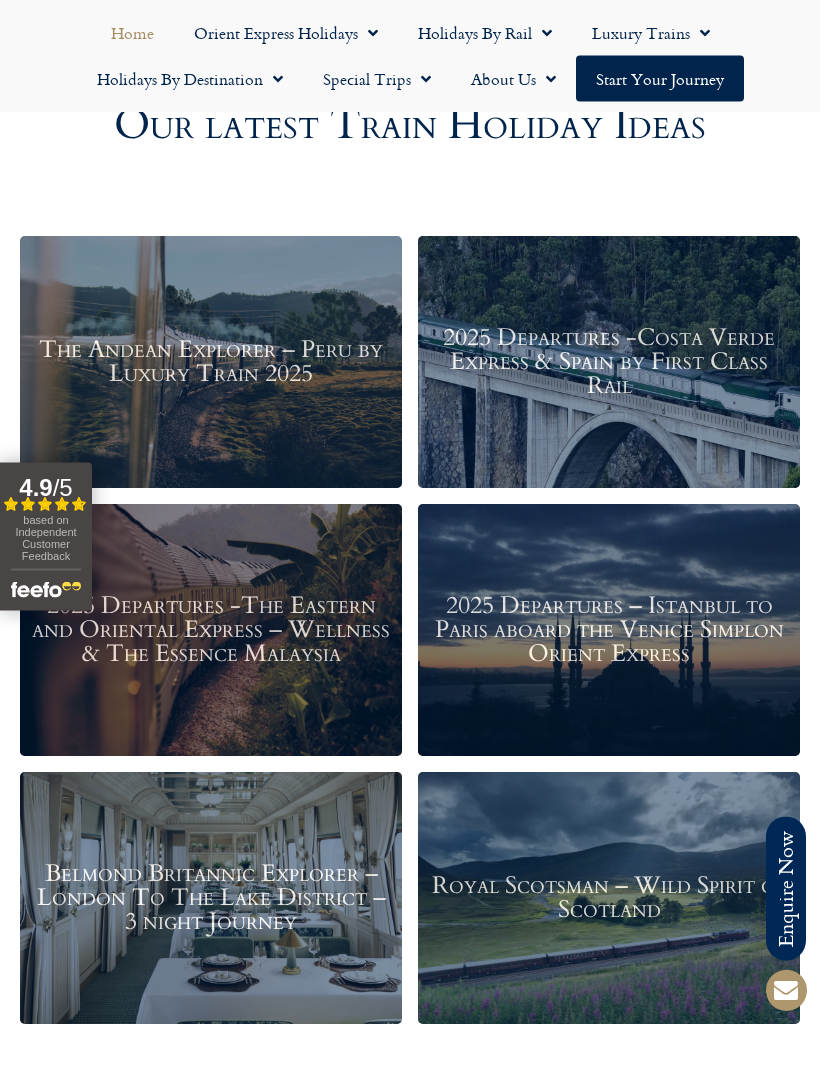 click on "2025 Departures – Istanbul to Paris aboard the Venice Simplon Orient Express" at bounding box center [609, 632] 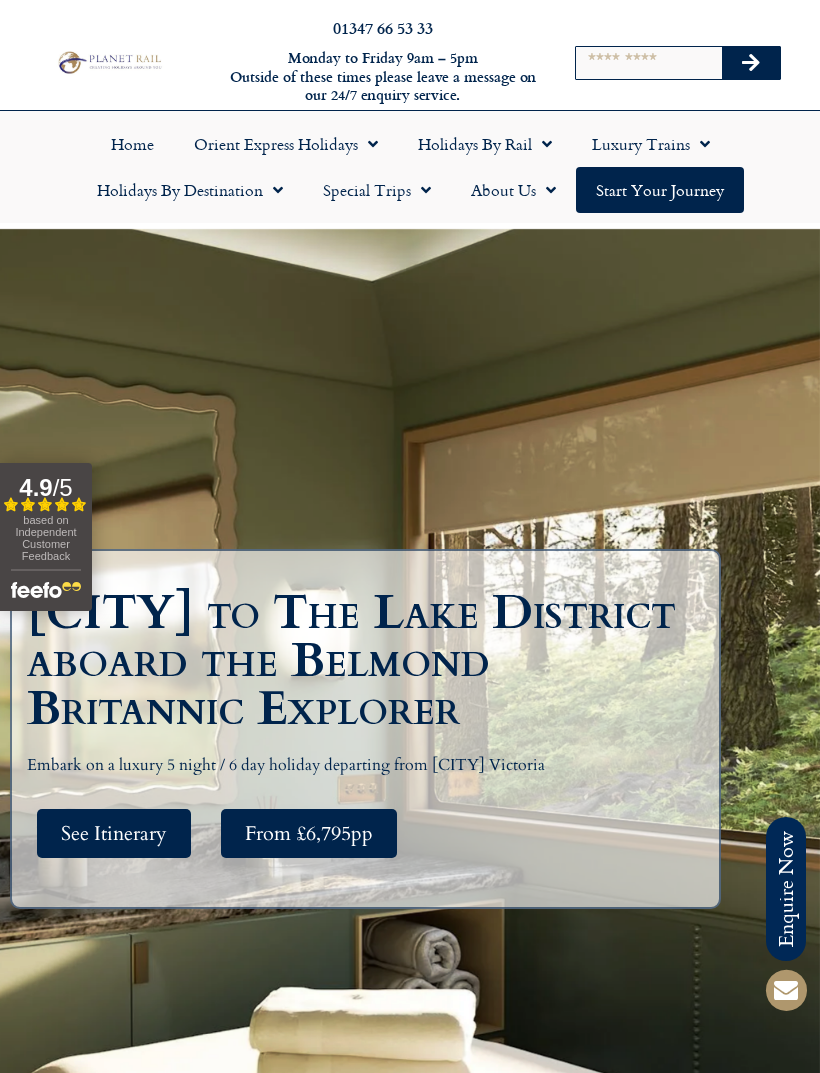 scroll, scrollTop: 0, scrollLeft: 0, axis: both 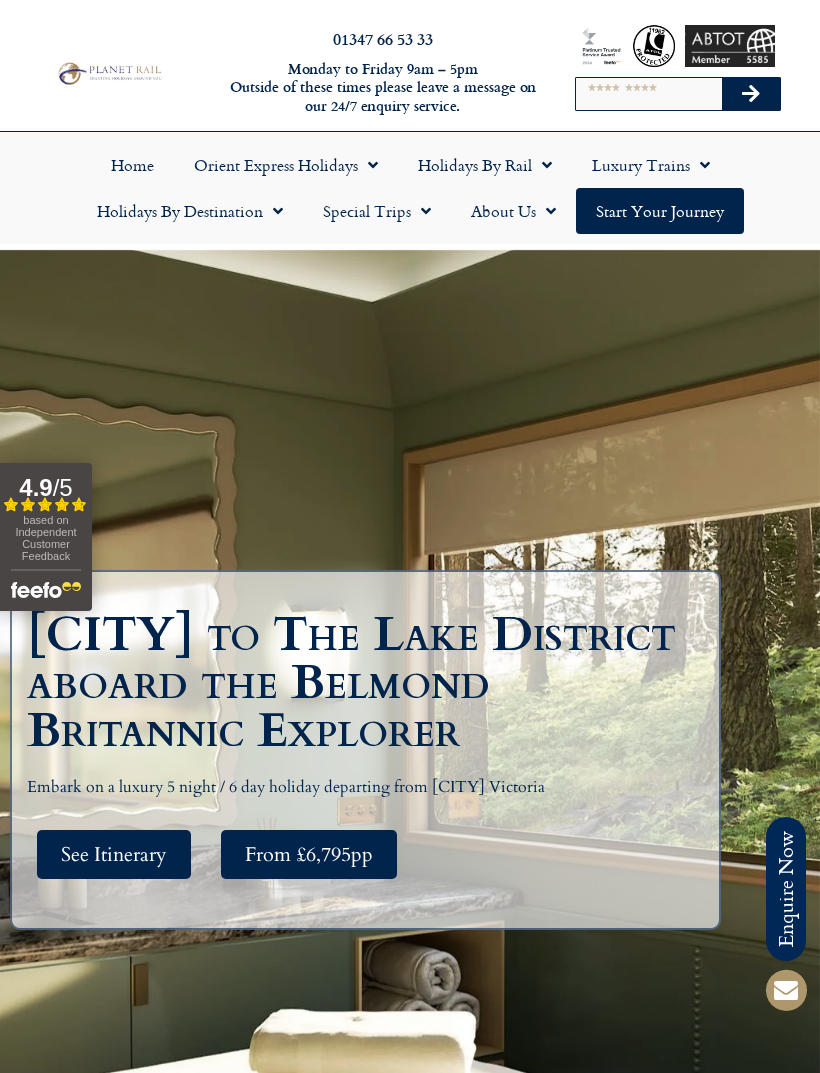 click on "See Itinerary" at bounding box center [114, 854] 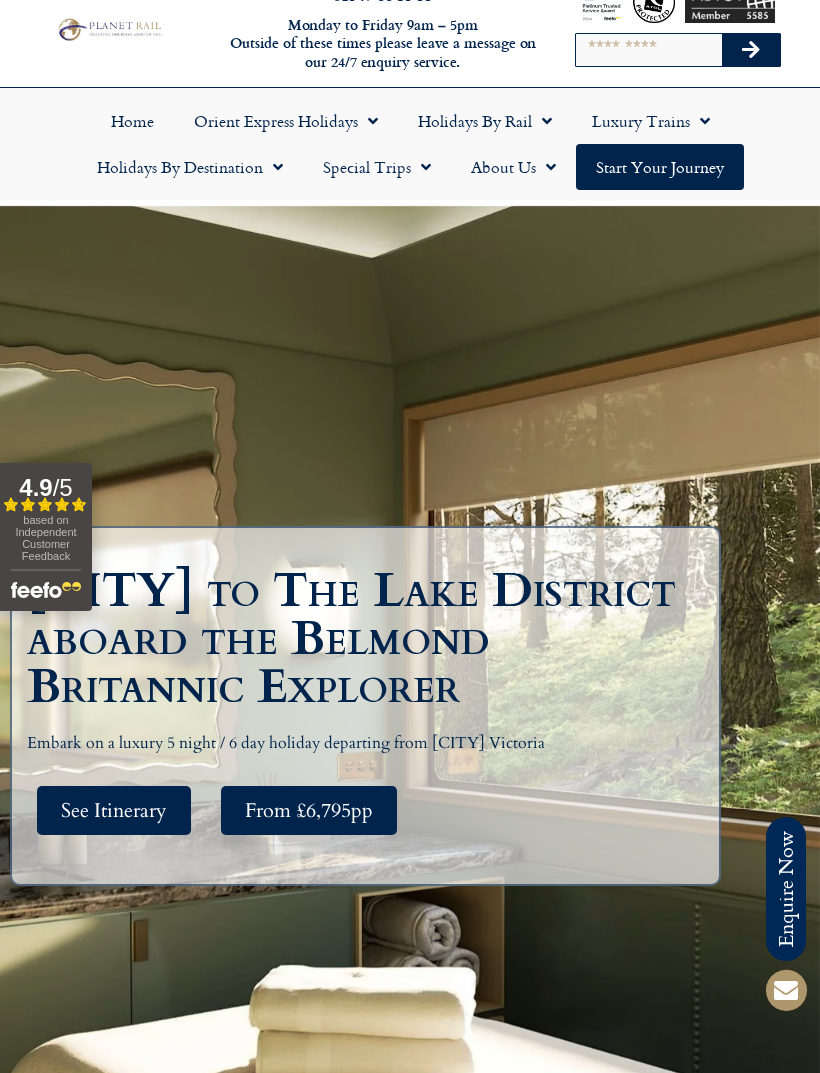 scroll, scrollTop: 0, scrollLeft: 0, axis: both 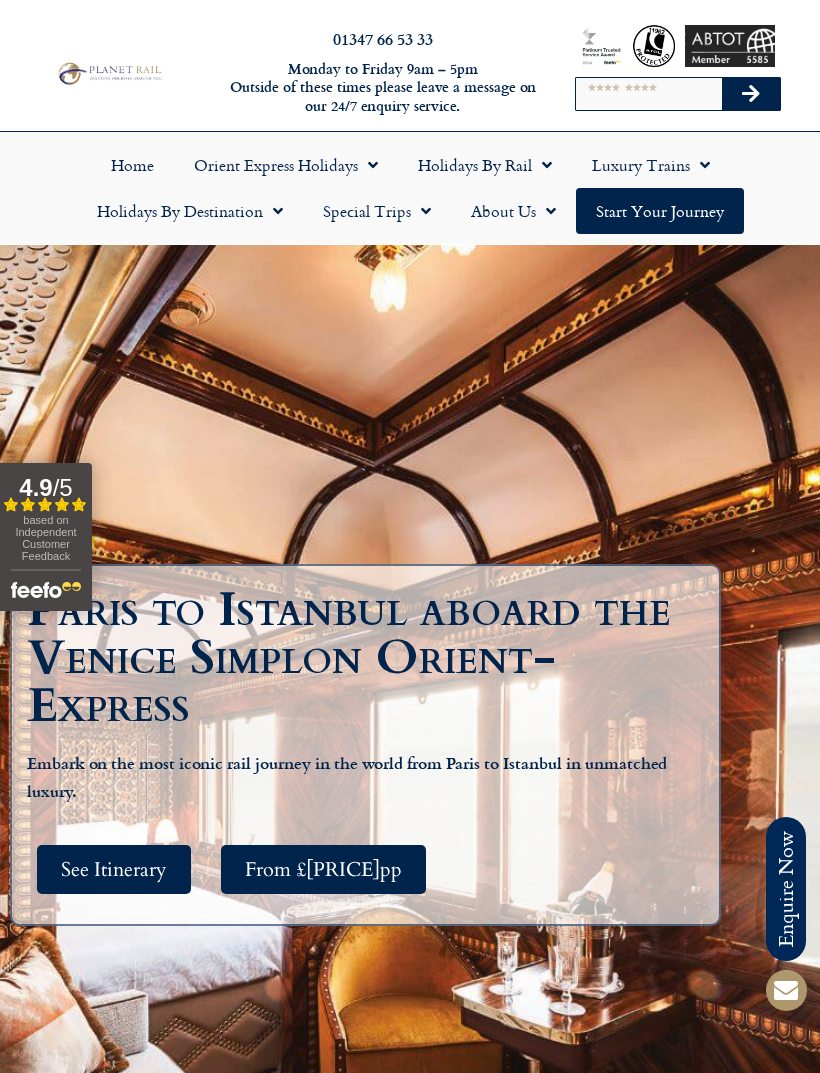 click on "See Itinerary" at bounding box center [114, 869] 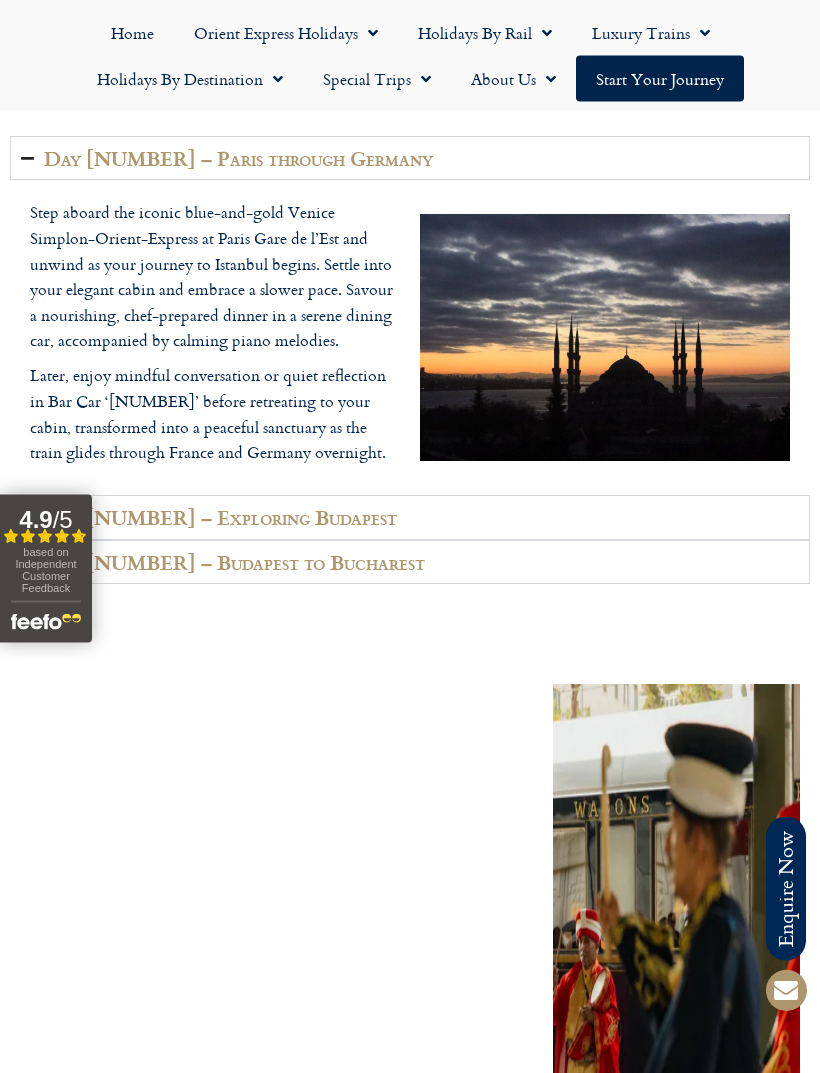 scroll, scrollTop: 3085, scrollLeft: 0, axis: vertical 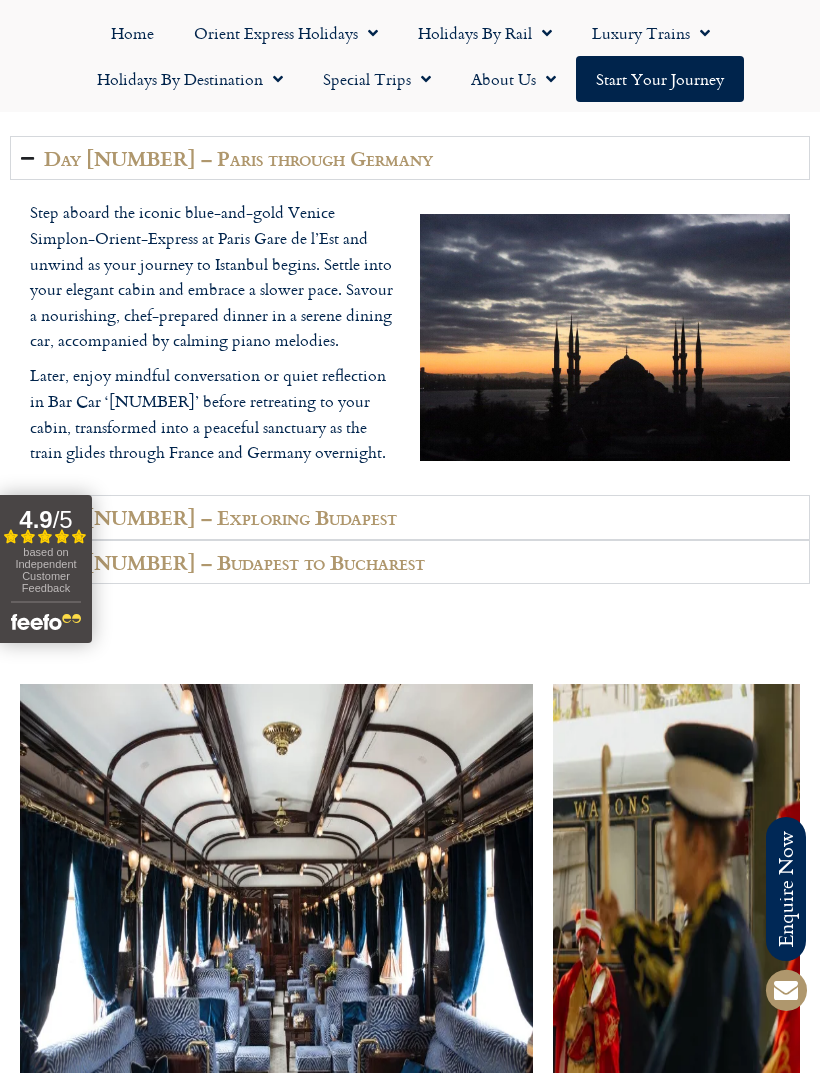 click on "Day 3 – Budapest to Bucharest" at bounding box center (410, 562) 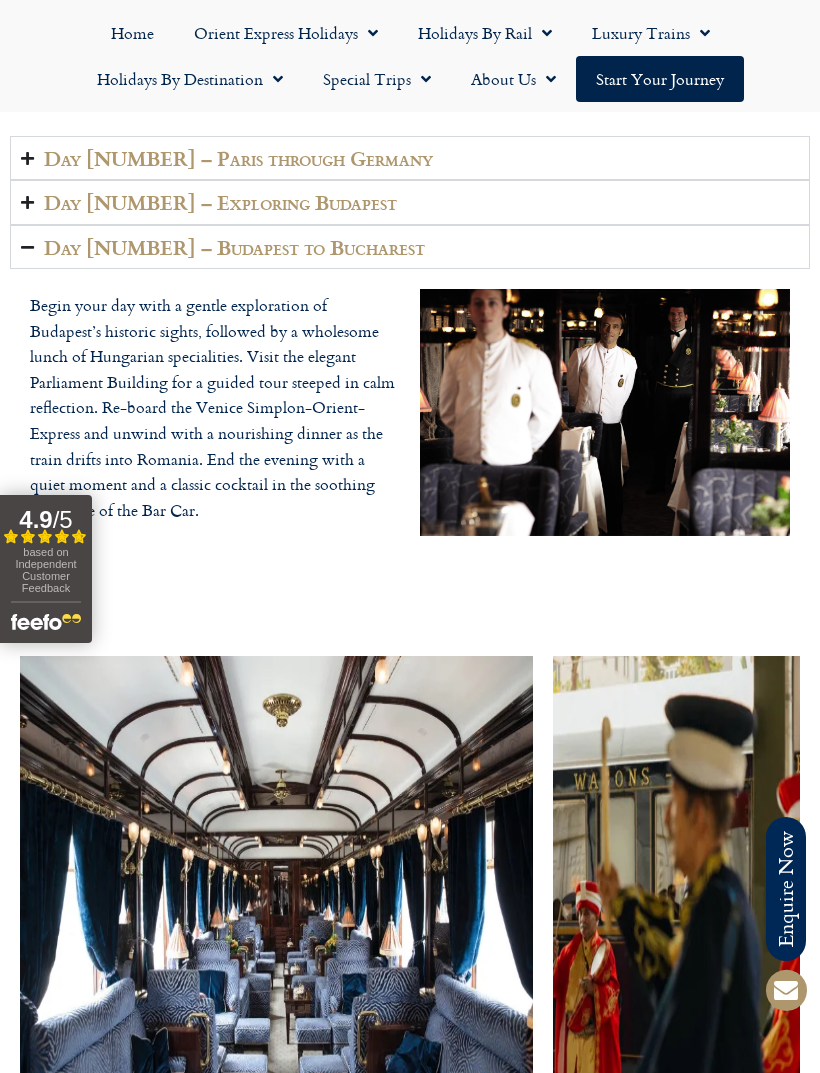 click on "Day 1 – Paris through Germany" at bounding box center [410, 158] 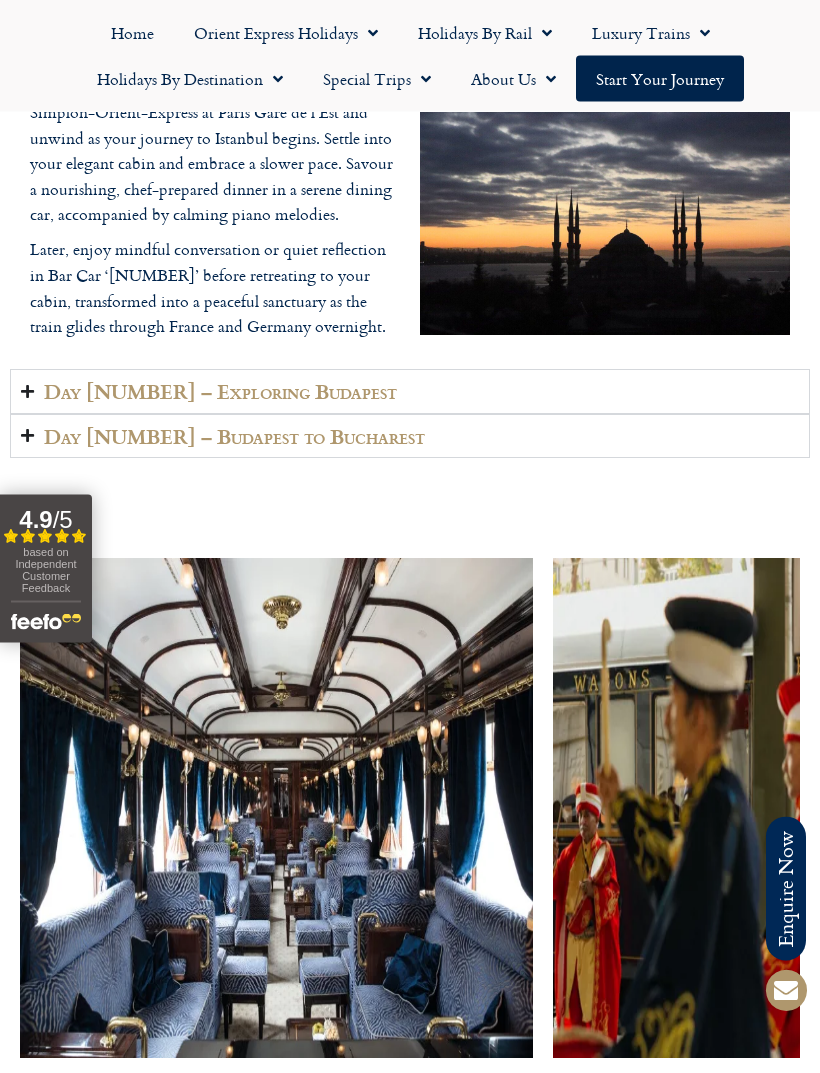 scroll, scrollTop: 3211, scrollLeft: 0, axis: vertical 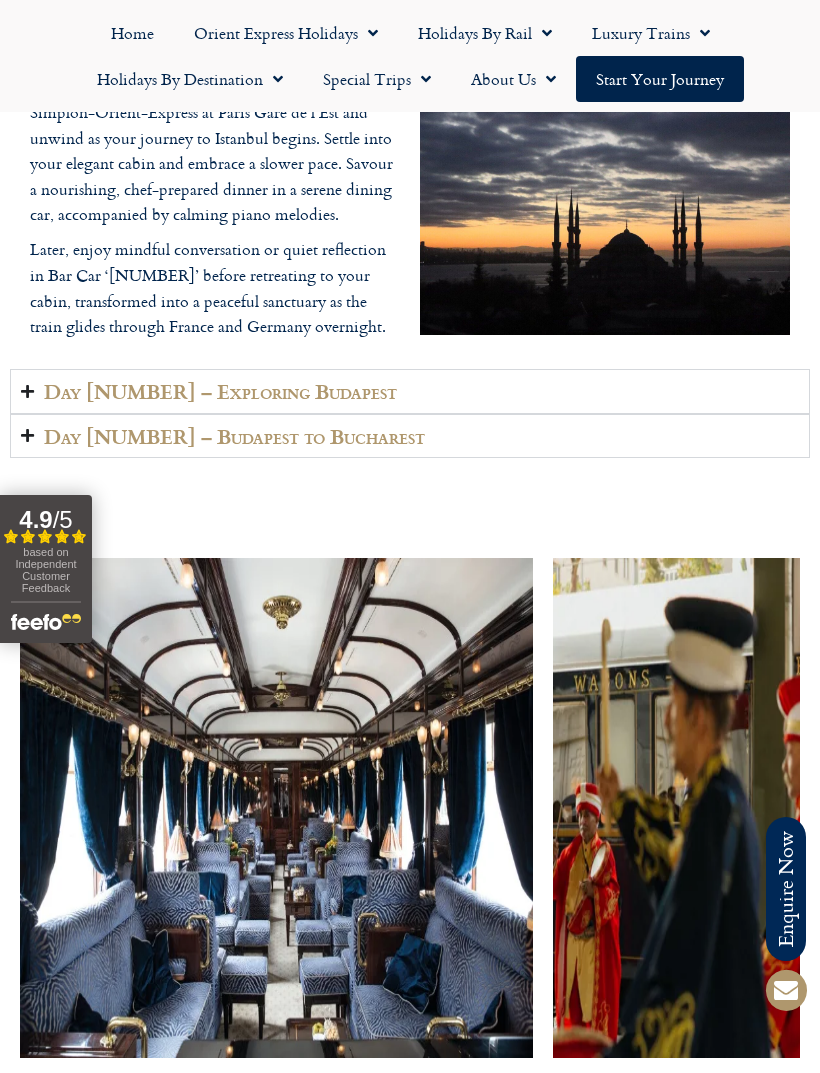 click on "Day 2 – Exploring Budapest" at bounding box center [410, 391] 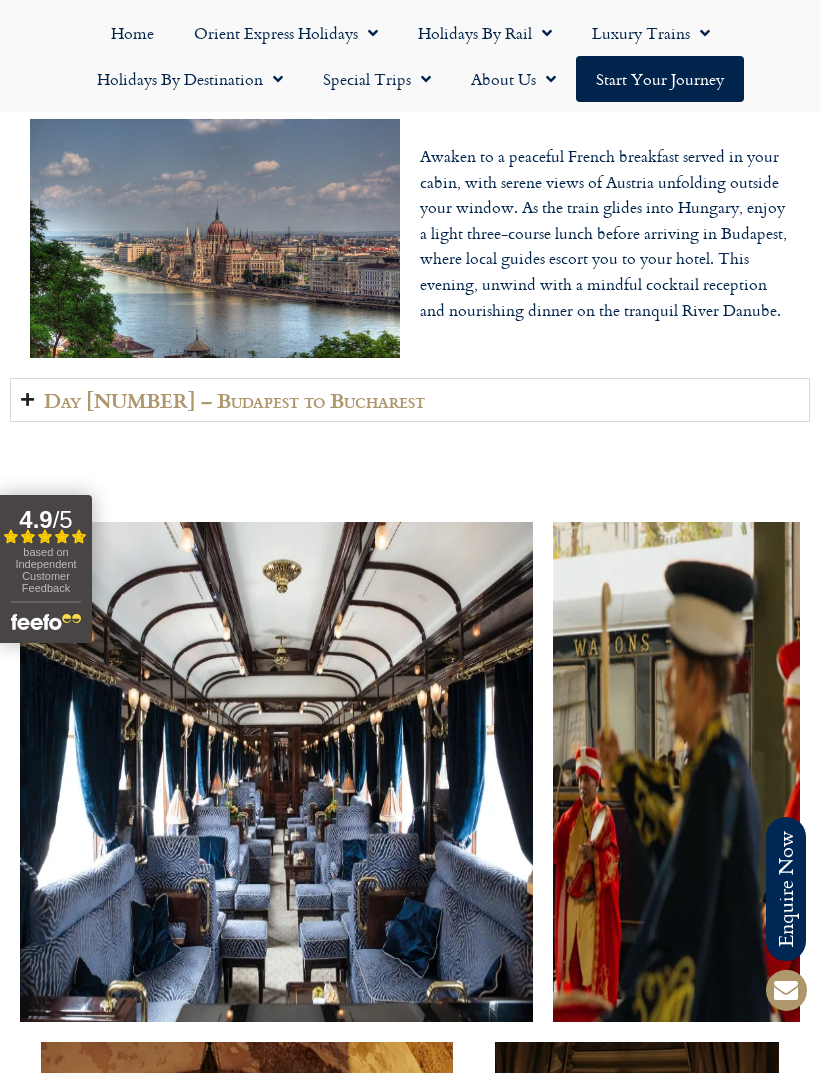 click on "Day [NUMBER] – [CITY] to [CITY]" at bounding box center (410, 400) 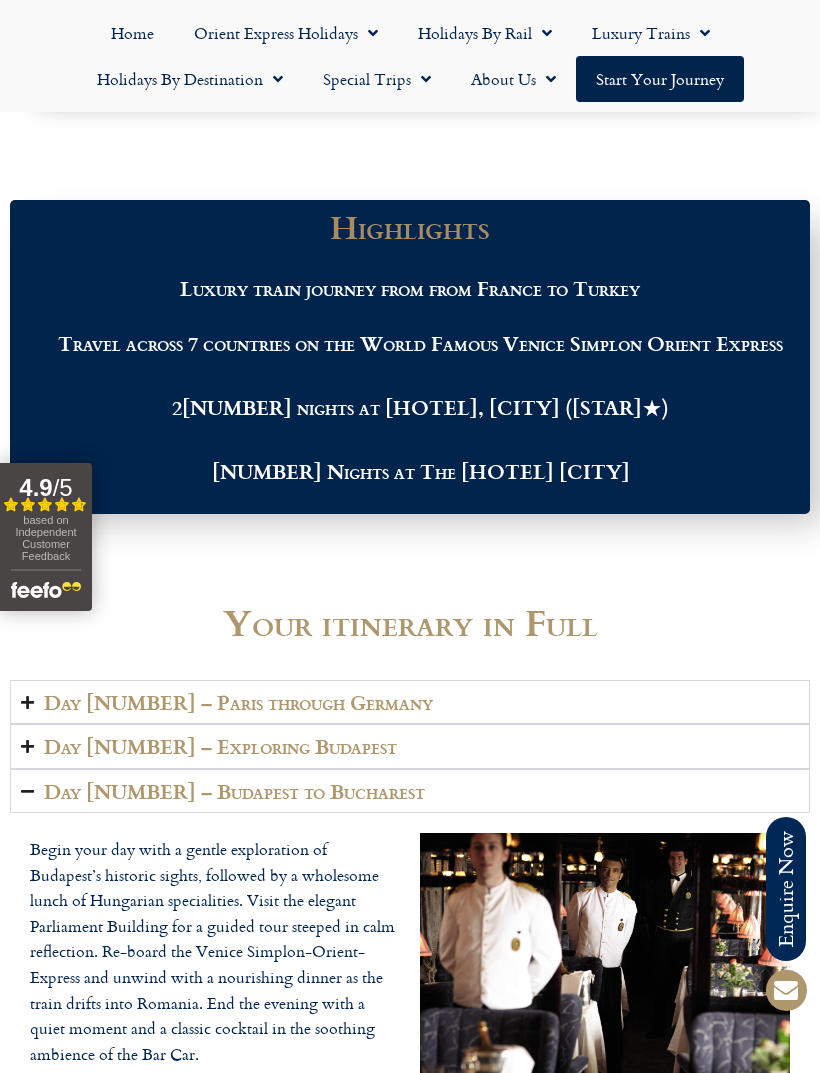 scroll, scrollTop: 2538, scrollLeft: 0, axis: vertical 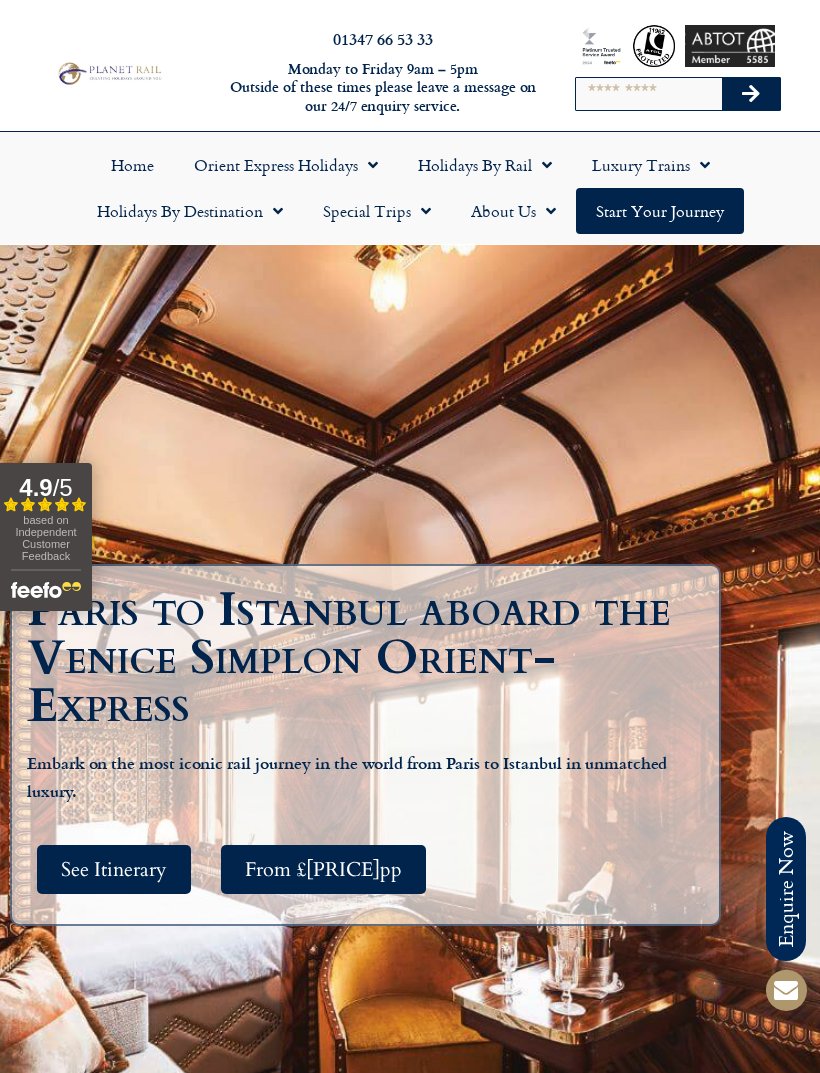 click 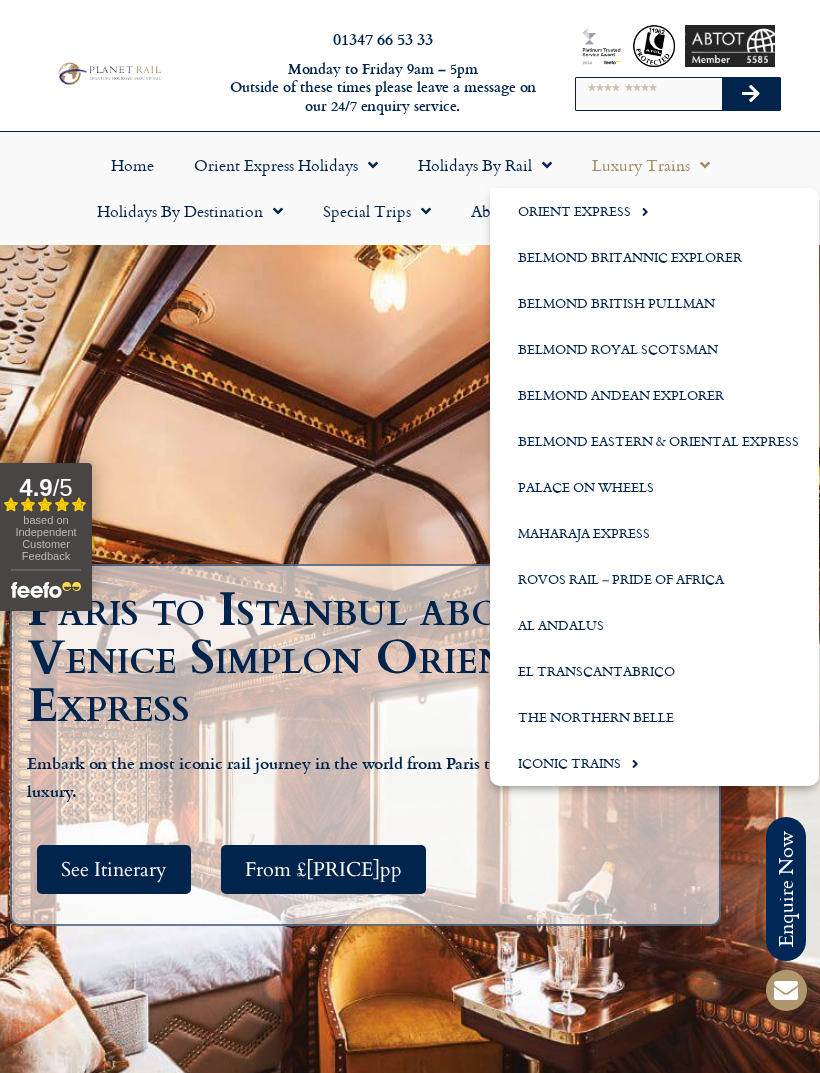 click on "Rovos Rail – Pride of Africa" 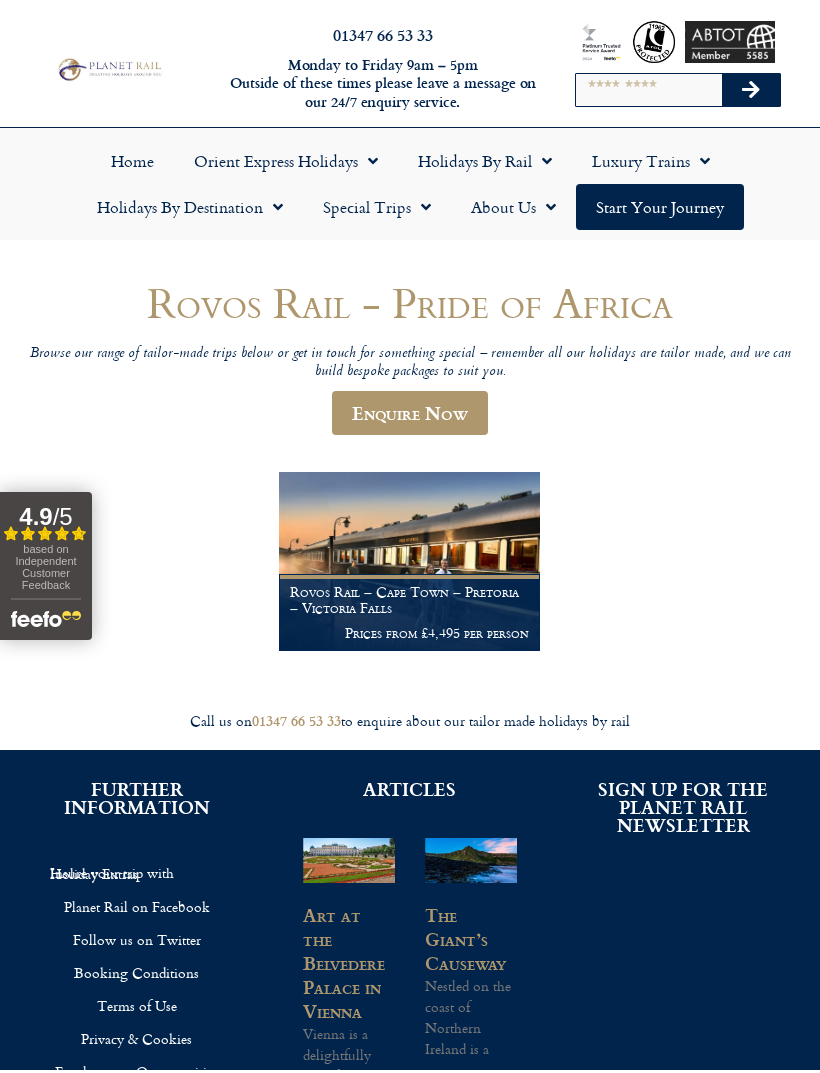 scroll, scrollTop: 0, scrollLeft: 0, axis: both 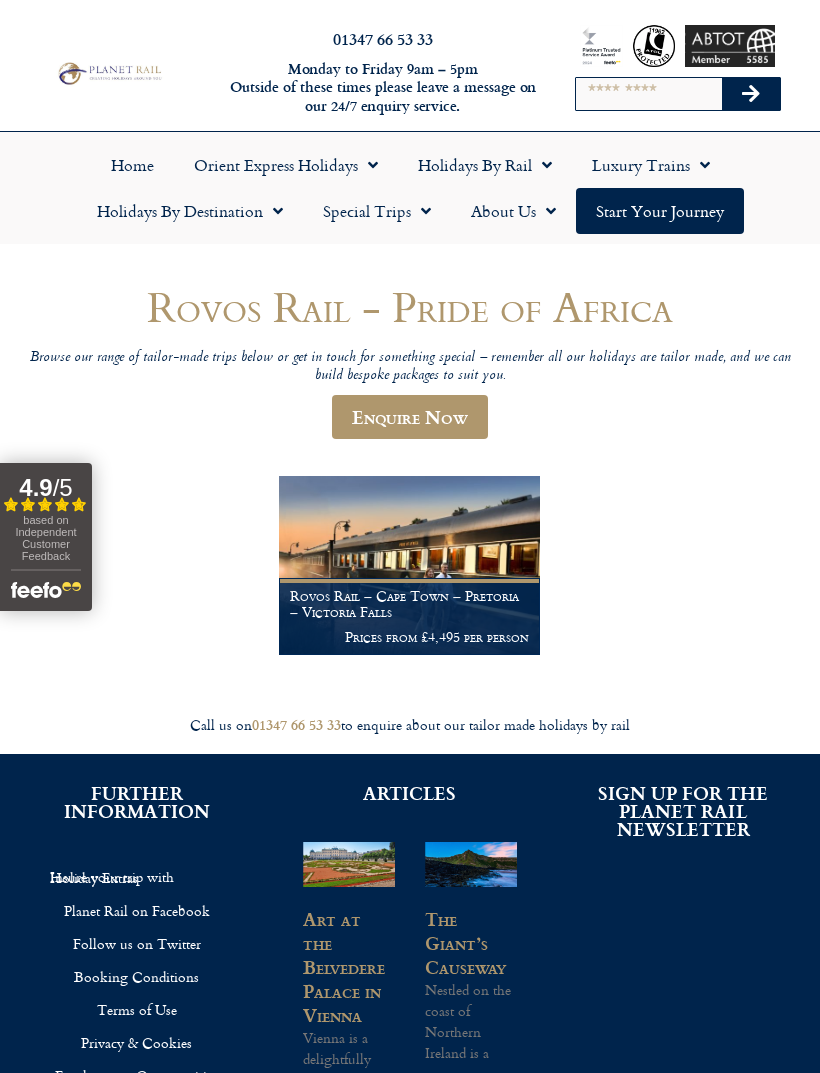 click on "Enquire Now" at bounding box center [410, 417] 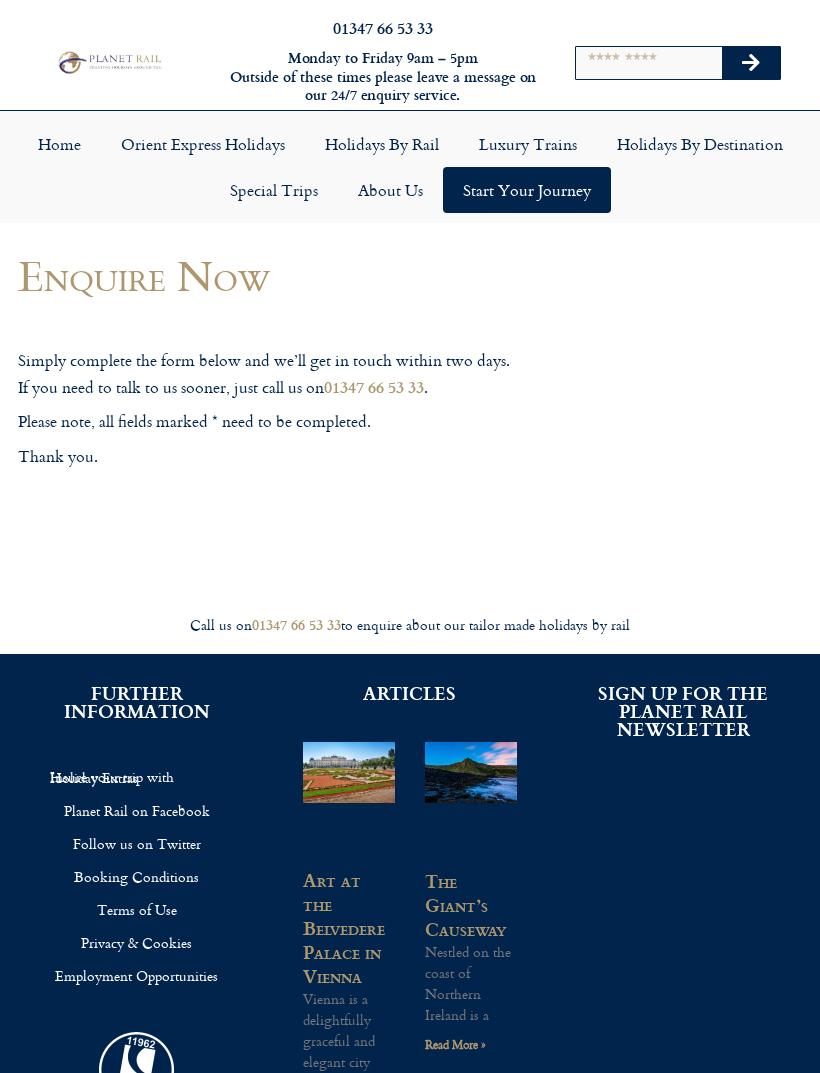 scroll, scrollTop: 0, scrollLeft: 0, axis: both 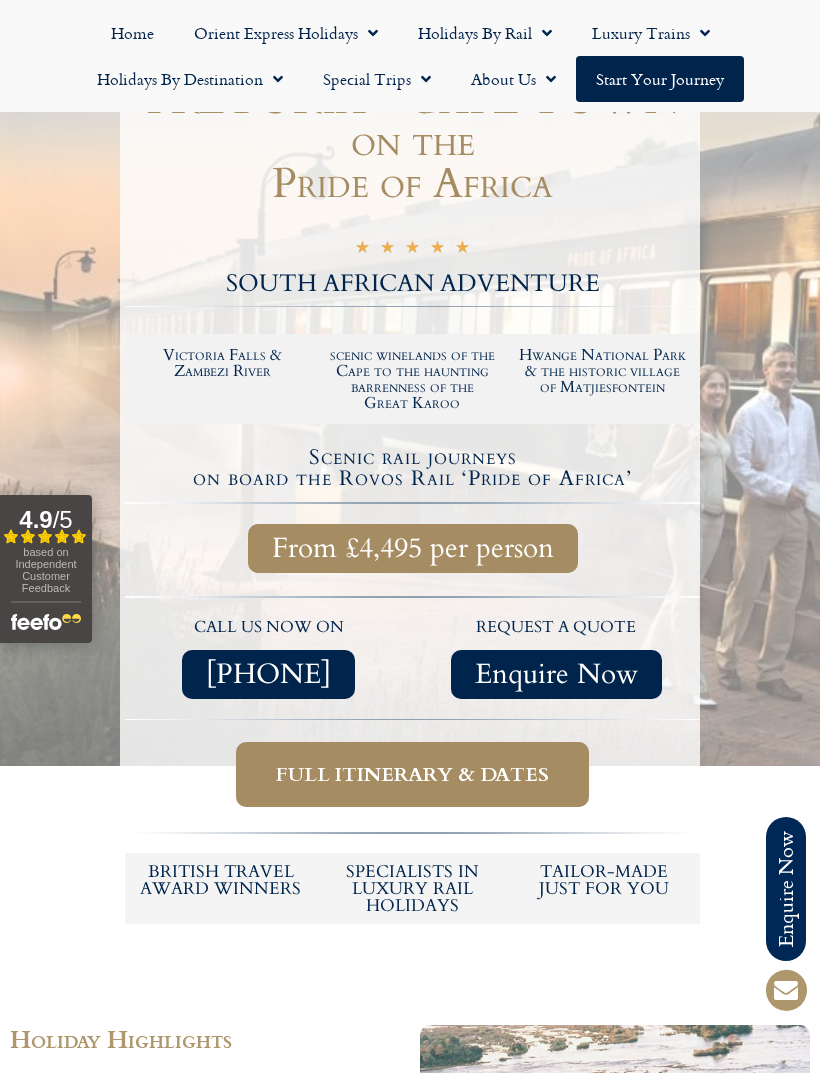 click on "Full itinerary & dates" at bounding box center (412, 774) 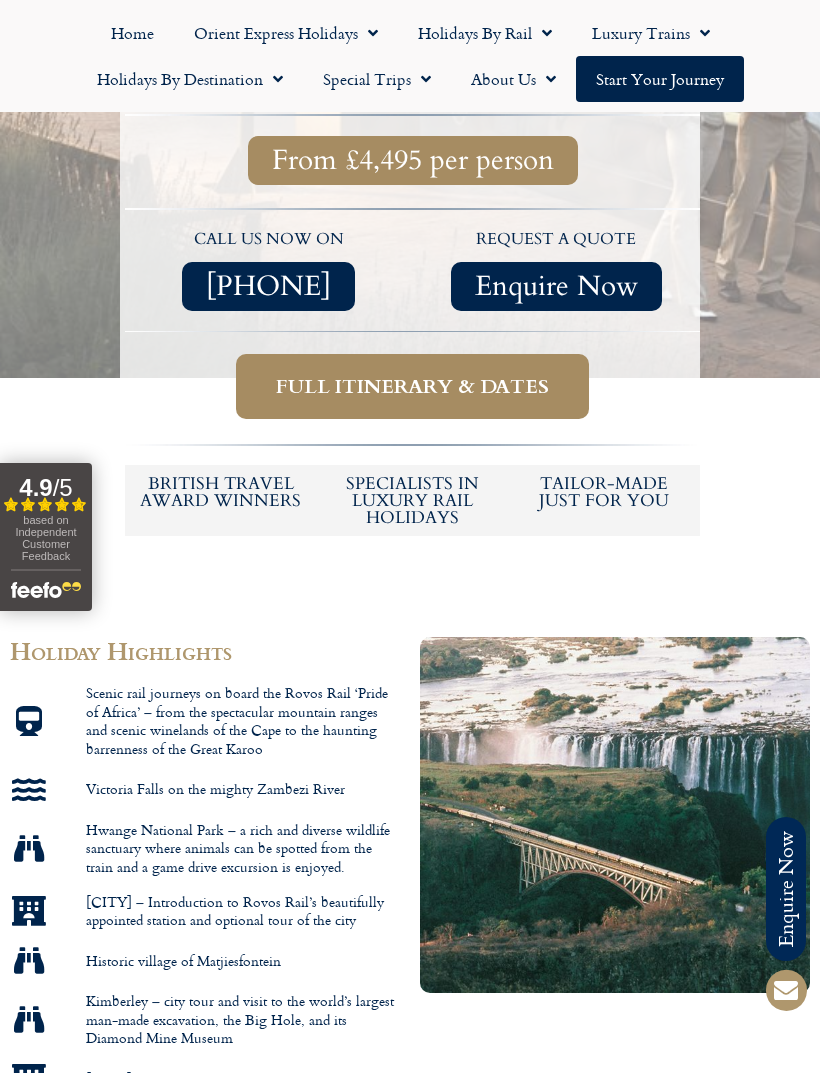 scroll, scrollTop: 0, scrollLeft: 0, axis: both 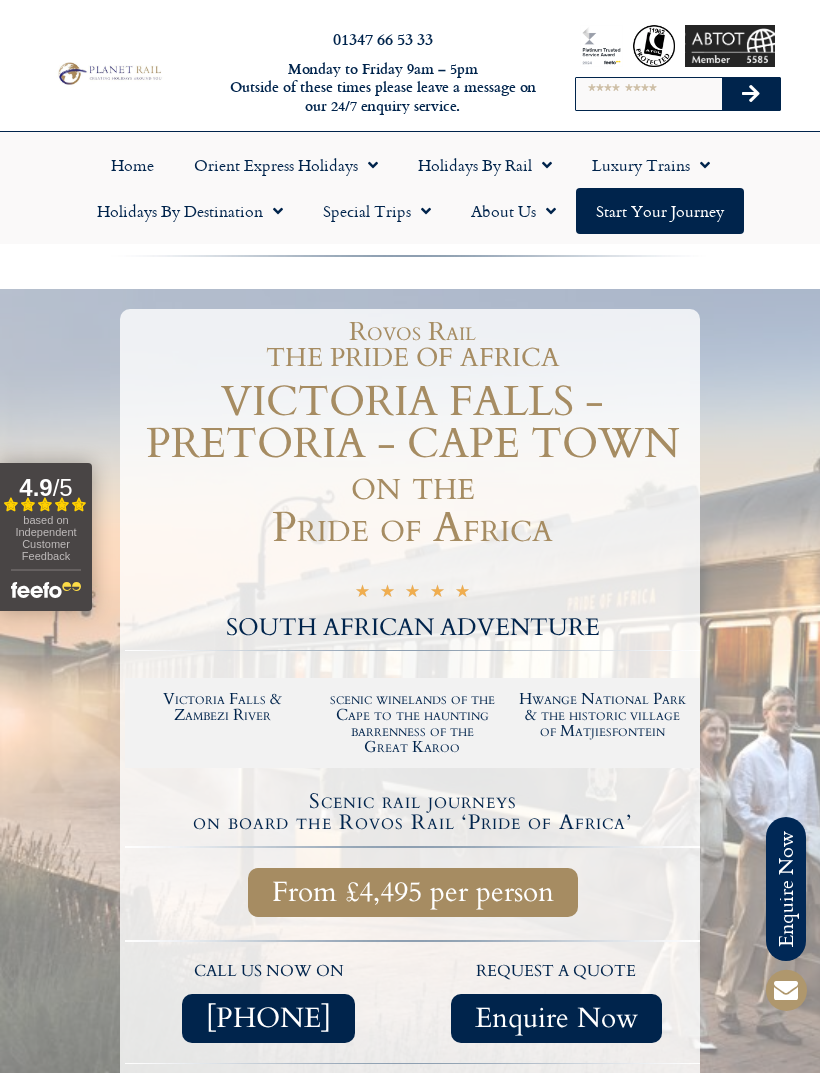 click on "Special Trips" 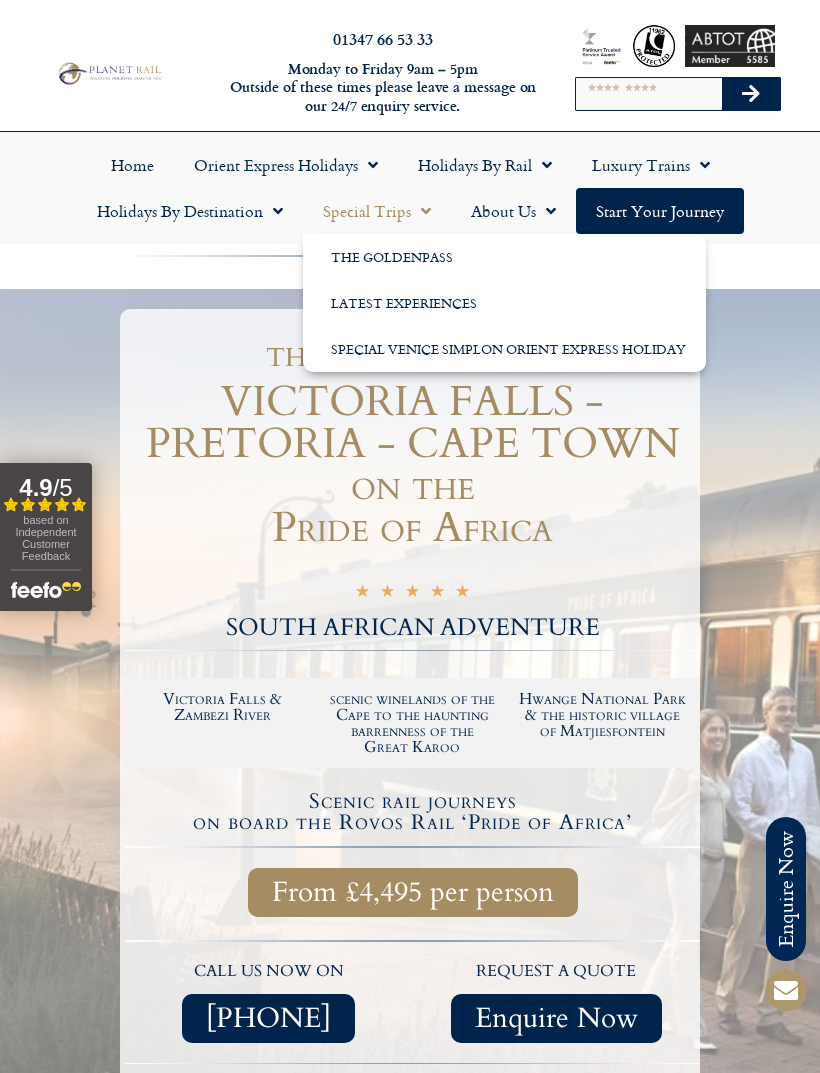 click 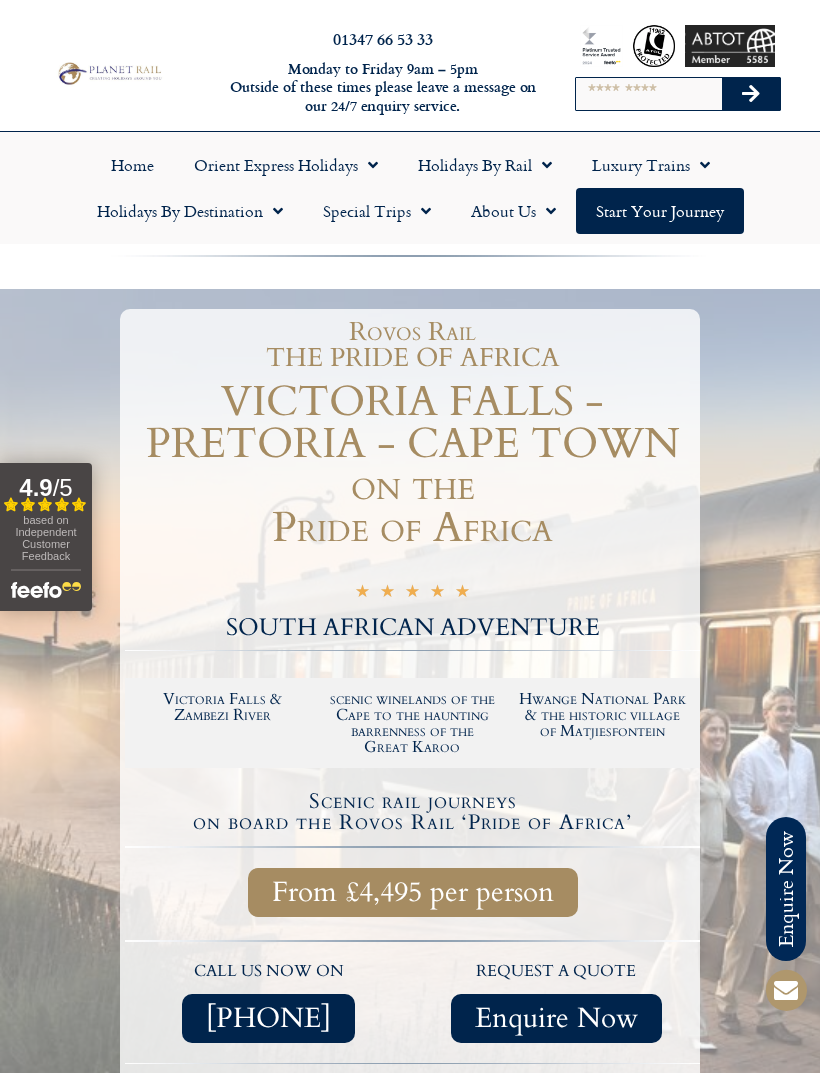 scroll, scrollTop: 408, scrollLeft: 0, axis: vertical 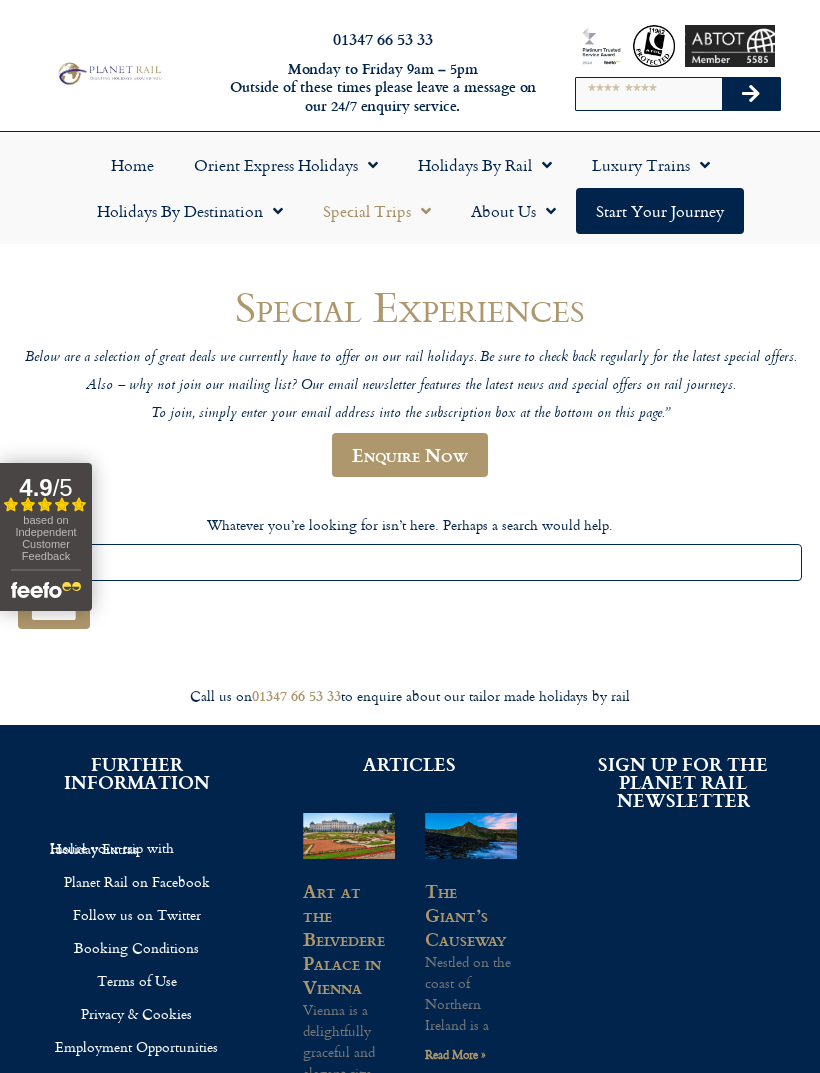 click 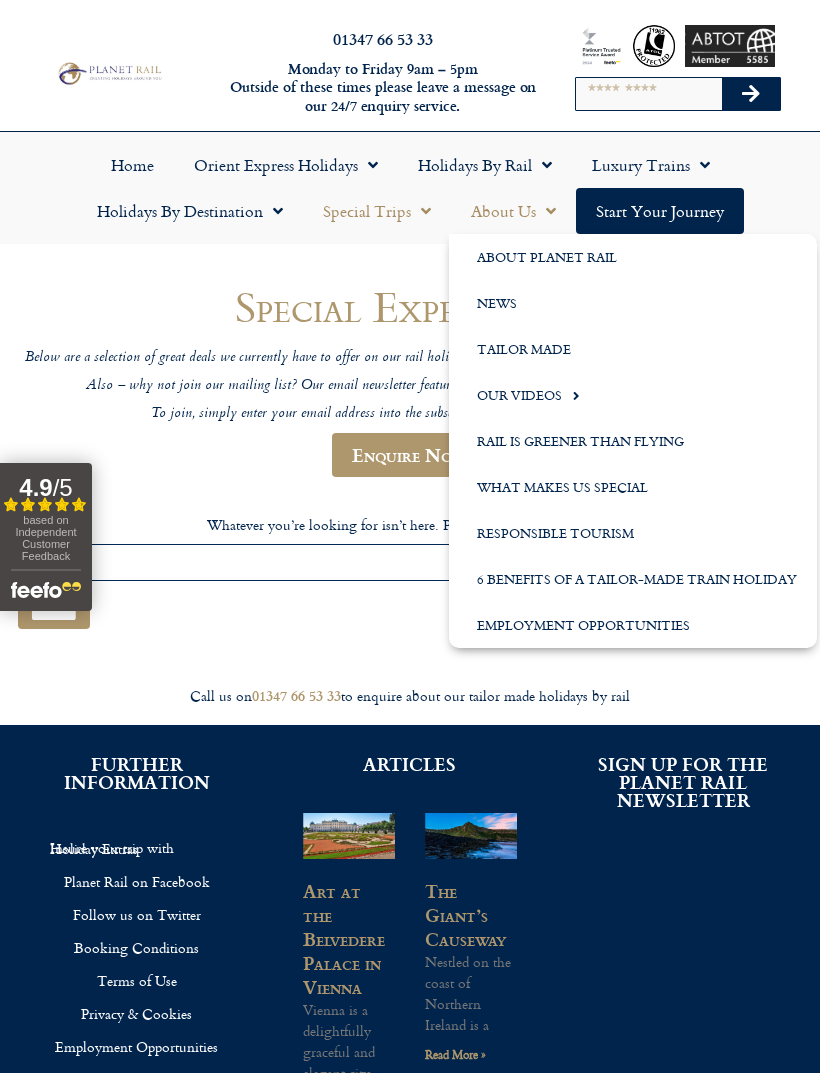 click on "Special Experiences
Below are a selection of great deals we currently have to offer on our rail holidays. Be sure to check back regularly for the latest special offers.
Also – why not join our mailing list? Our email newsletter features the latest news and special offers on rail journeys.
To join, simply enter your email address into the subscription box at the bottom on this page.”
Enquire Now" at bounding box center (410, 389) 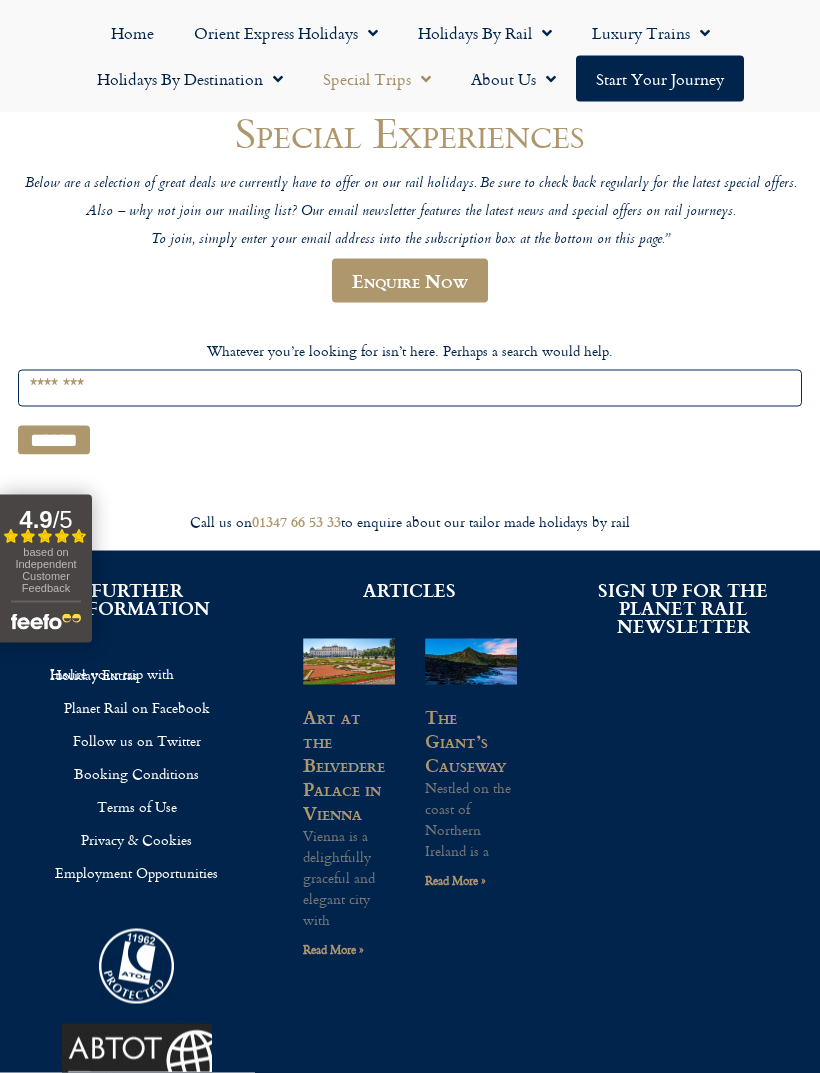 scroll, scrollTop: 175, scrollLeft: 0, axis: vertical 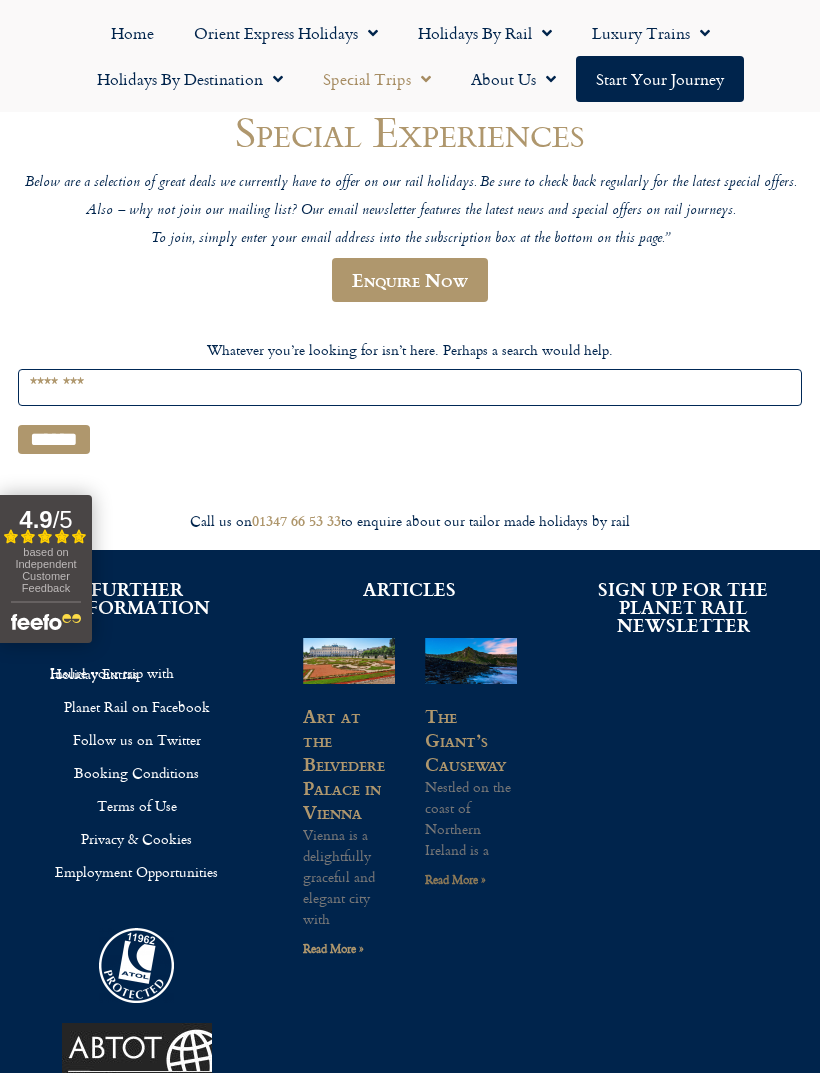 click on "Read More »" at bounding box center (455, 879) 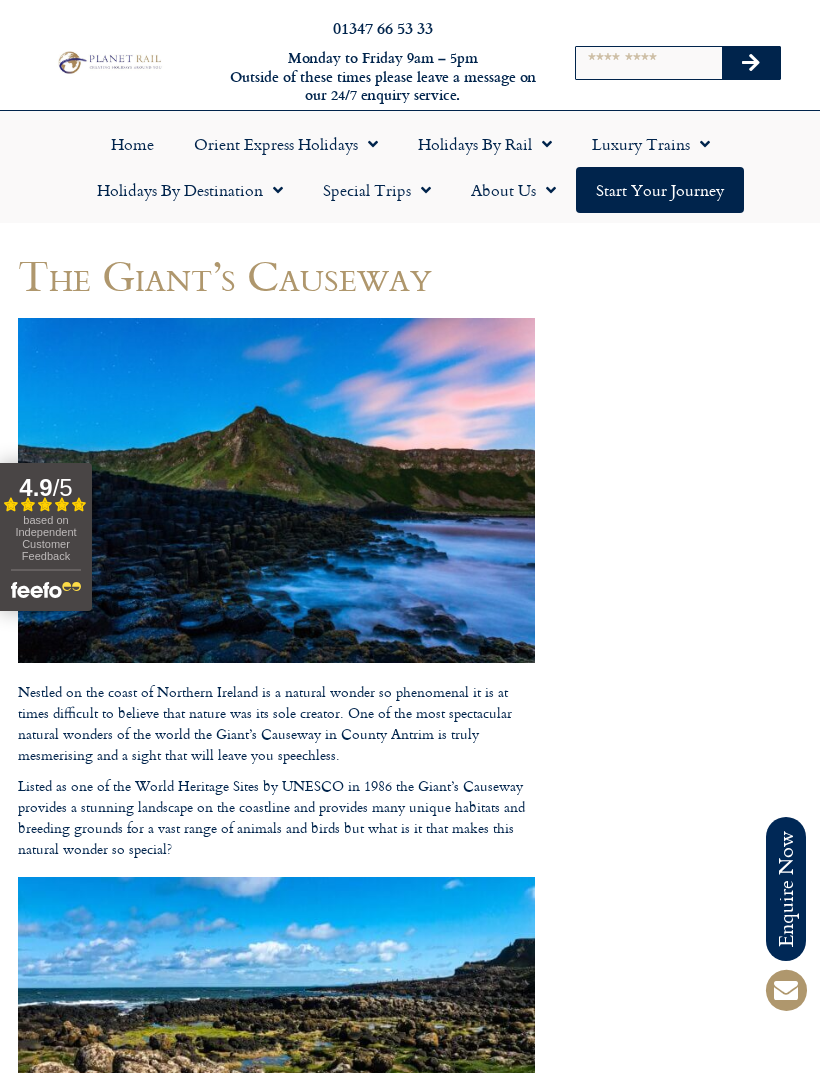 scroll, scrollTop: 0, scrollLeft: 0, axis: both 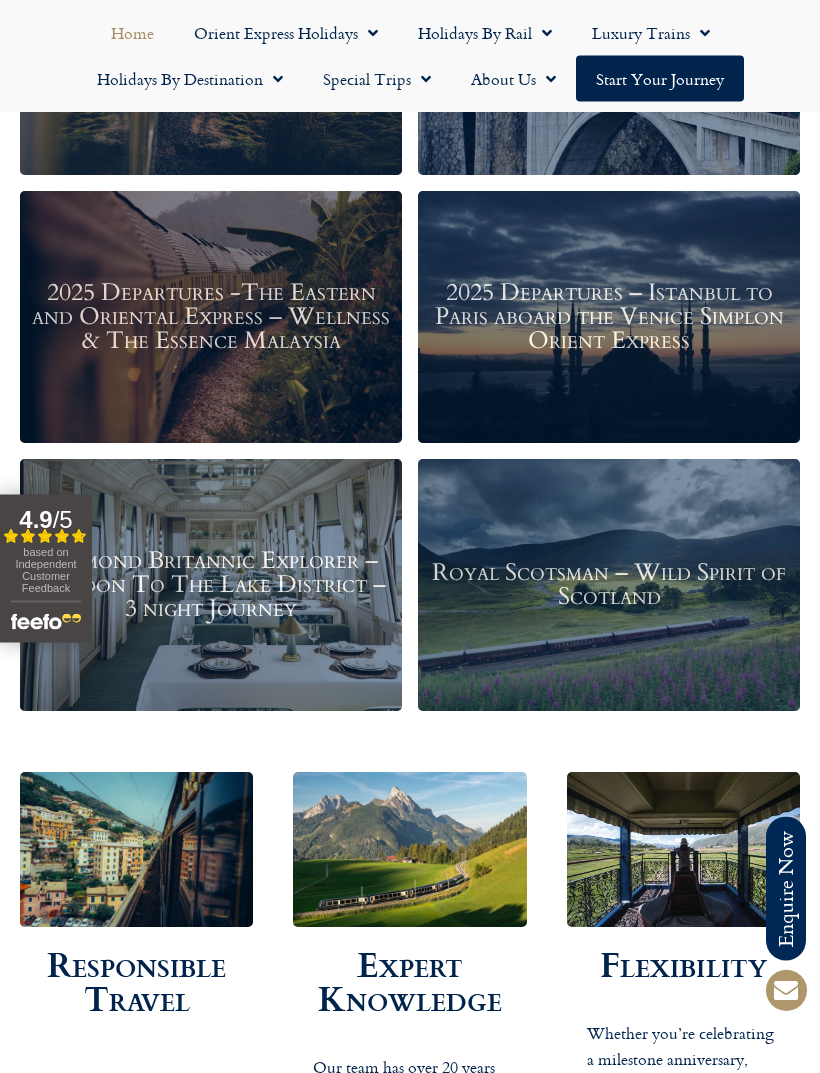 click on "Royal Scotsman – Wild Spirit of Scotland" at bounding box center (609, 587) 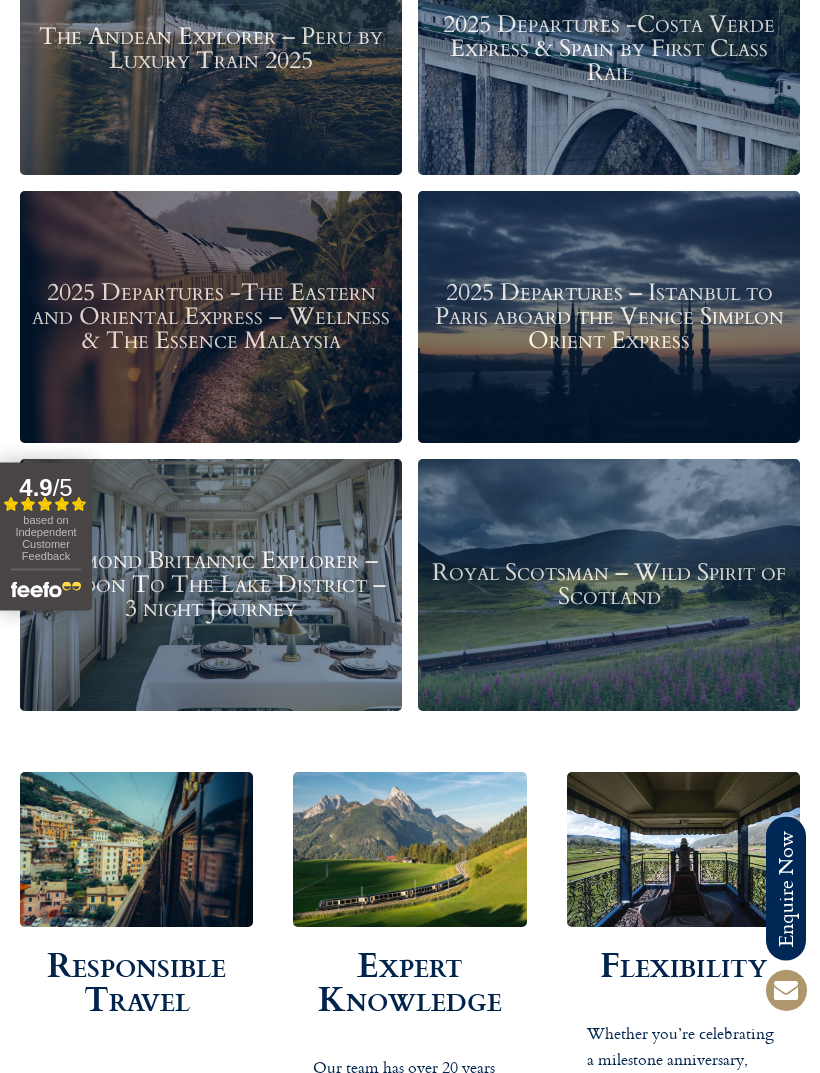 scroll, scrollTop: 2542, scrollLeft: 0, axis: vertical 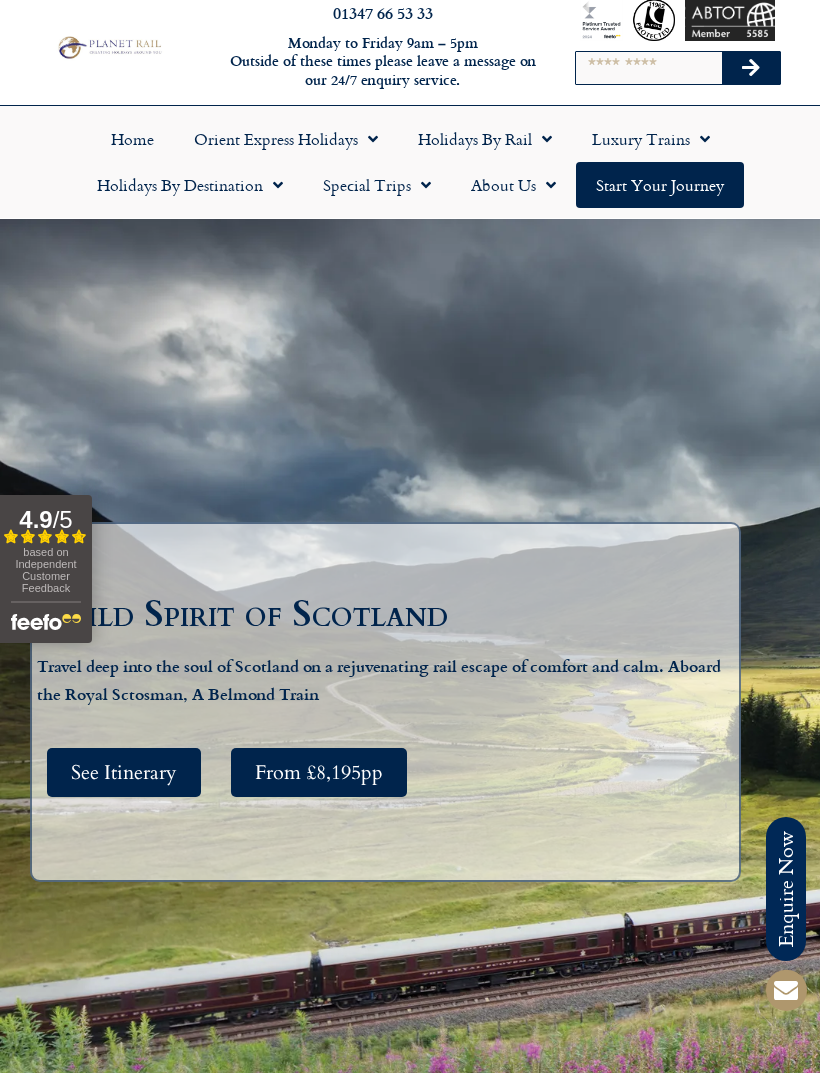 click on "See Itinerary" at bounding box center [124, 772] 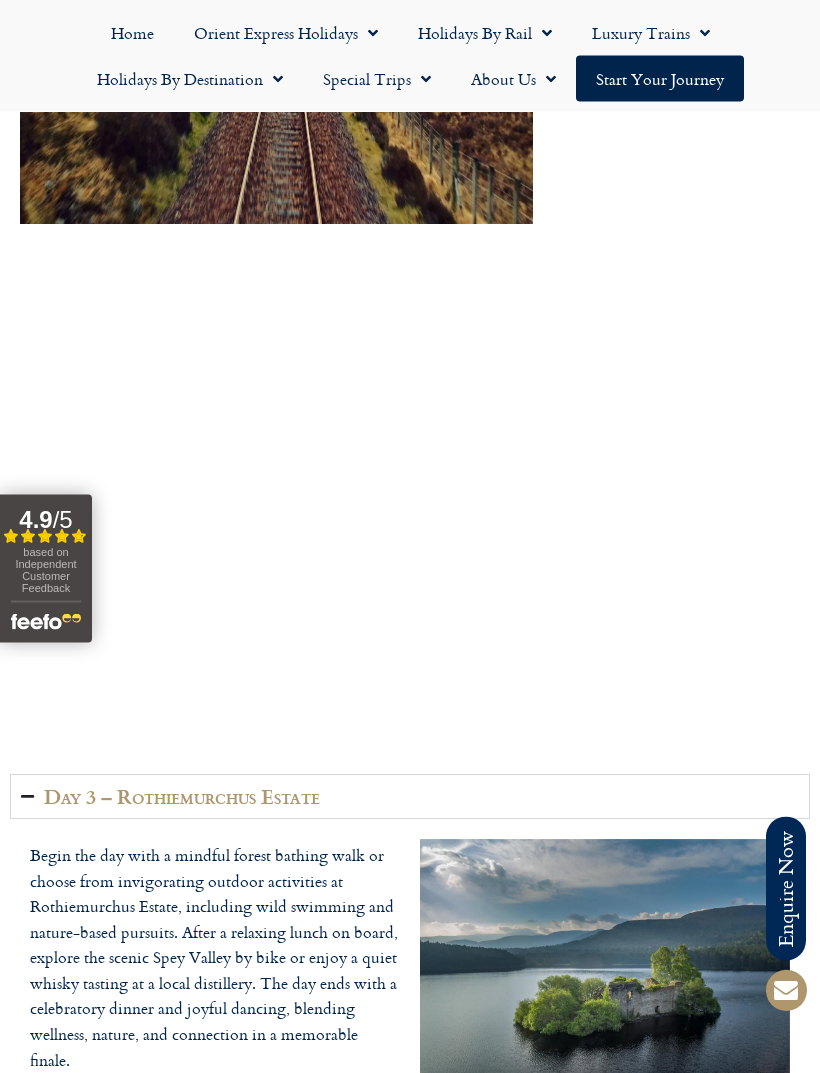scroll, scrollTop: 4185, scrollLeft: 0, axis: vertical 